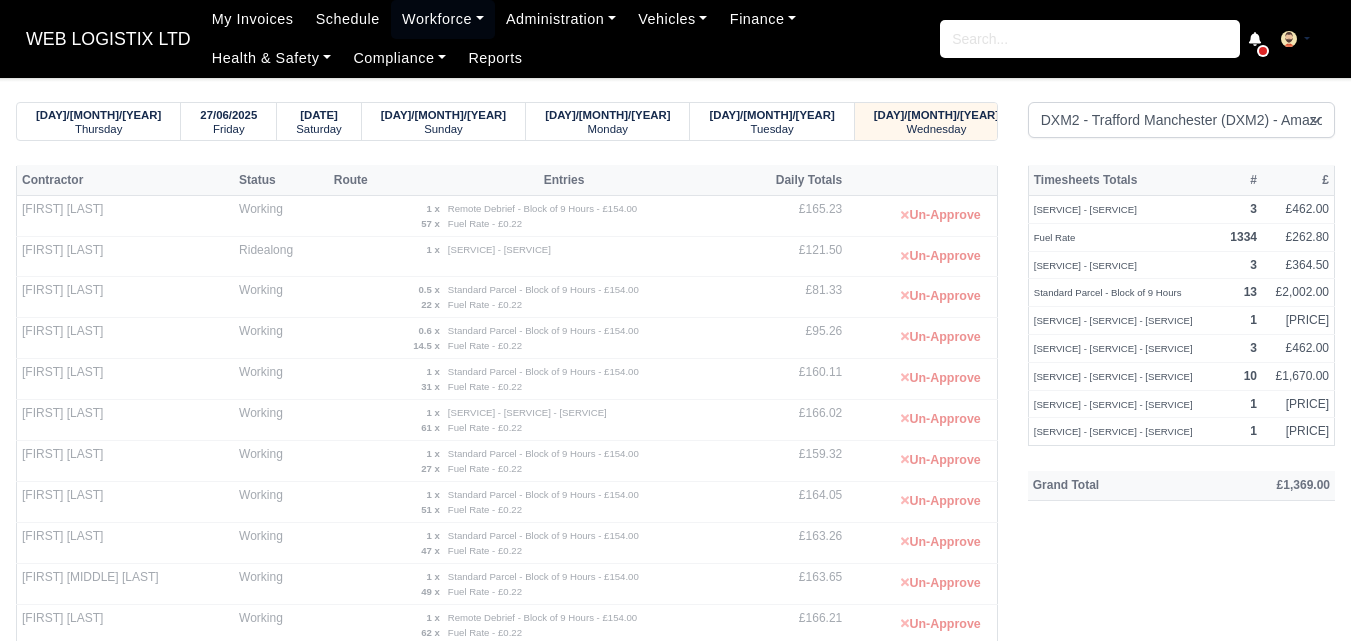 scroll, scrollTop: 0, scrollLeft: 0, axis: both 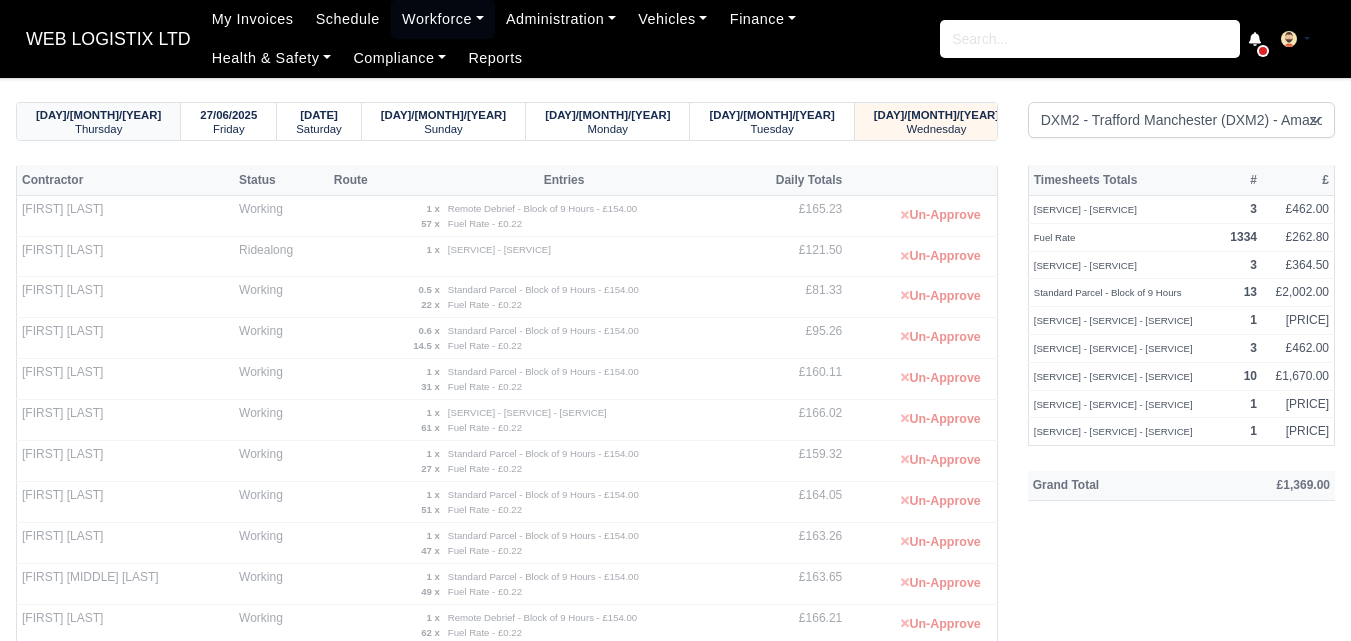 click on "26/06/2025
Thursday" at bounding box center (98, 121) 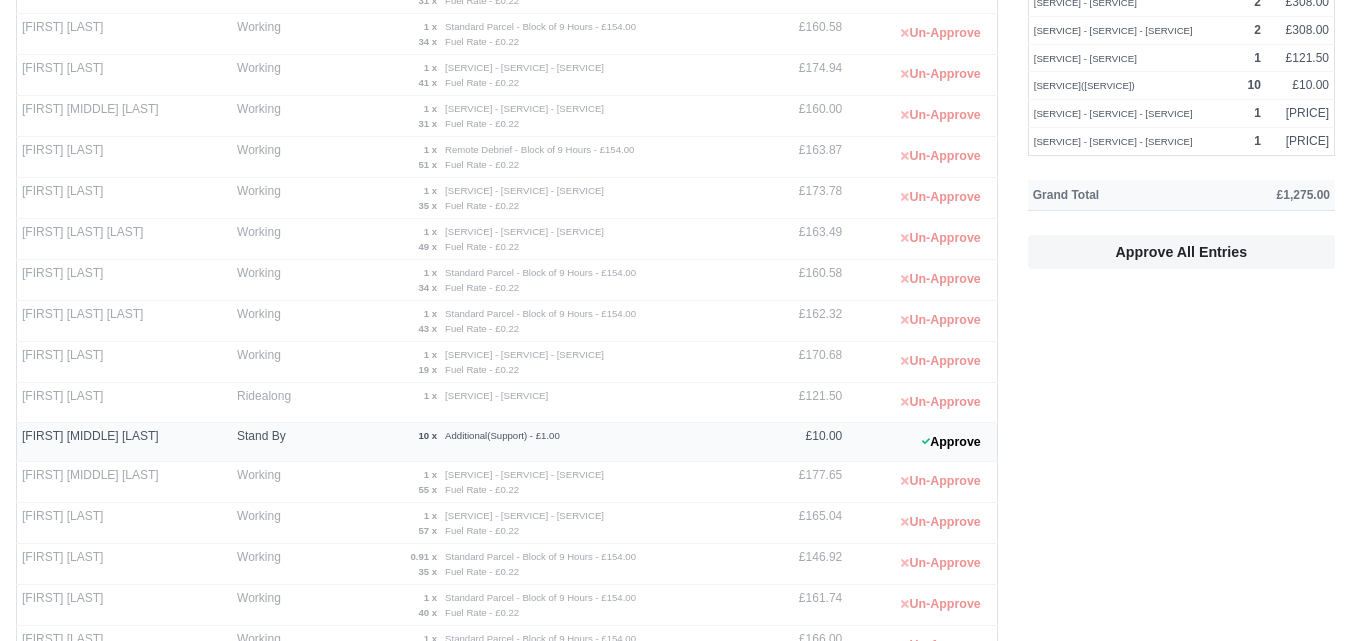 scroll, scrollTop: 402, scrollLeft: 0, axis: vertical 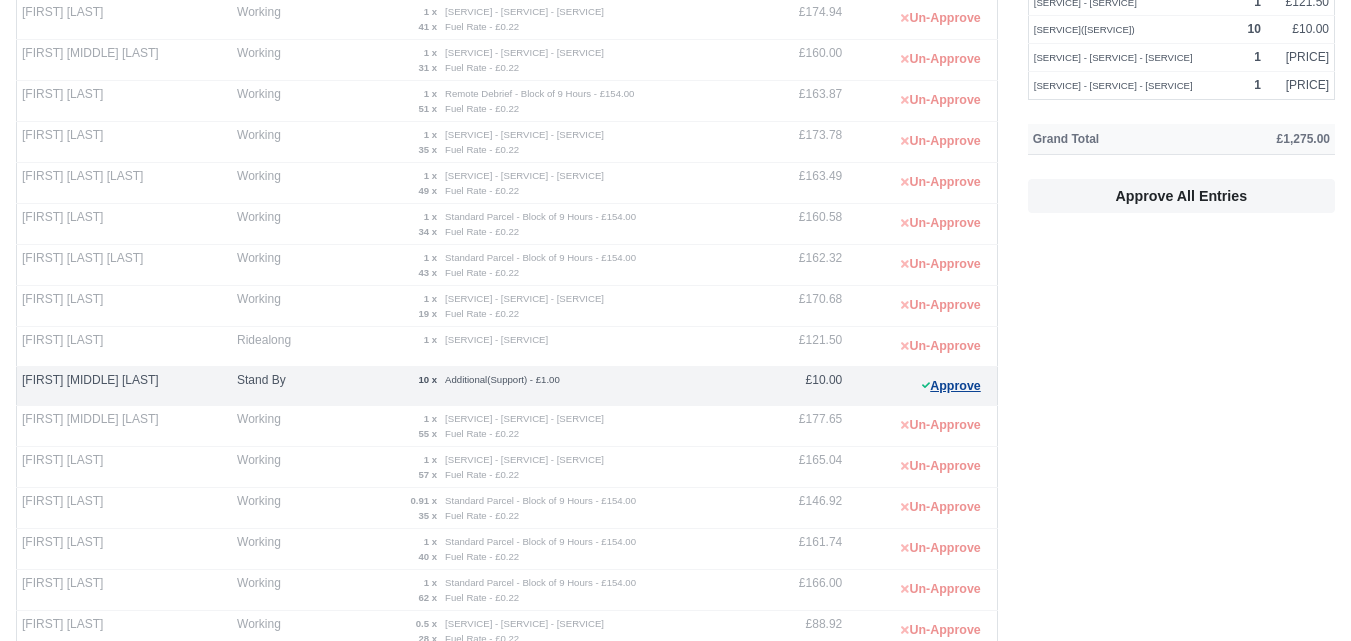 click on "Approve" at bounding box center [951, 386] 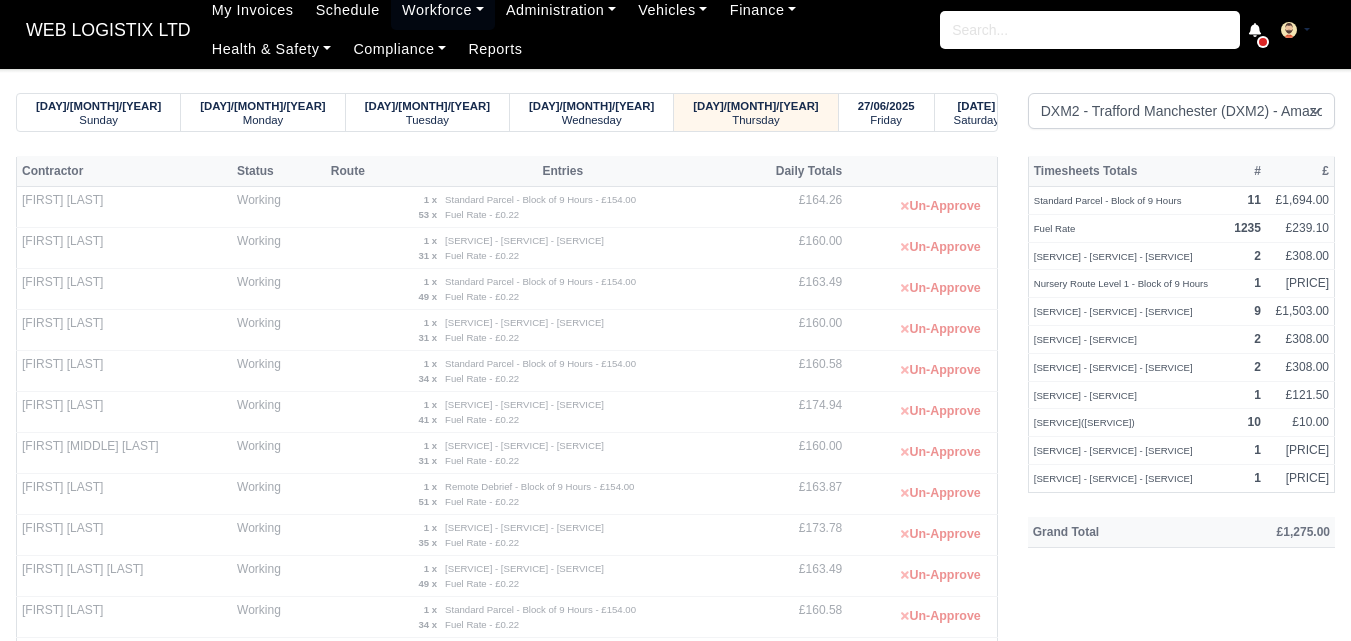 scroll, scrollTop: 0, scrollLeft: 0, axis: both 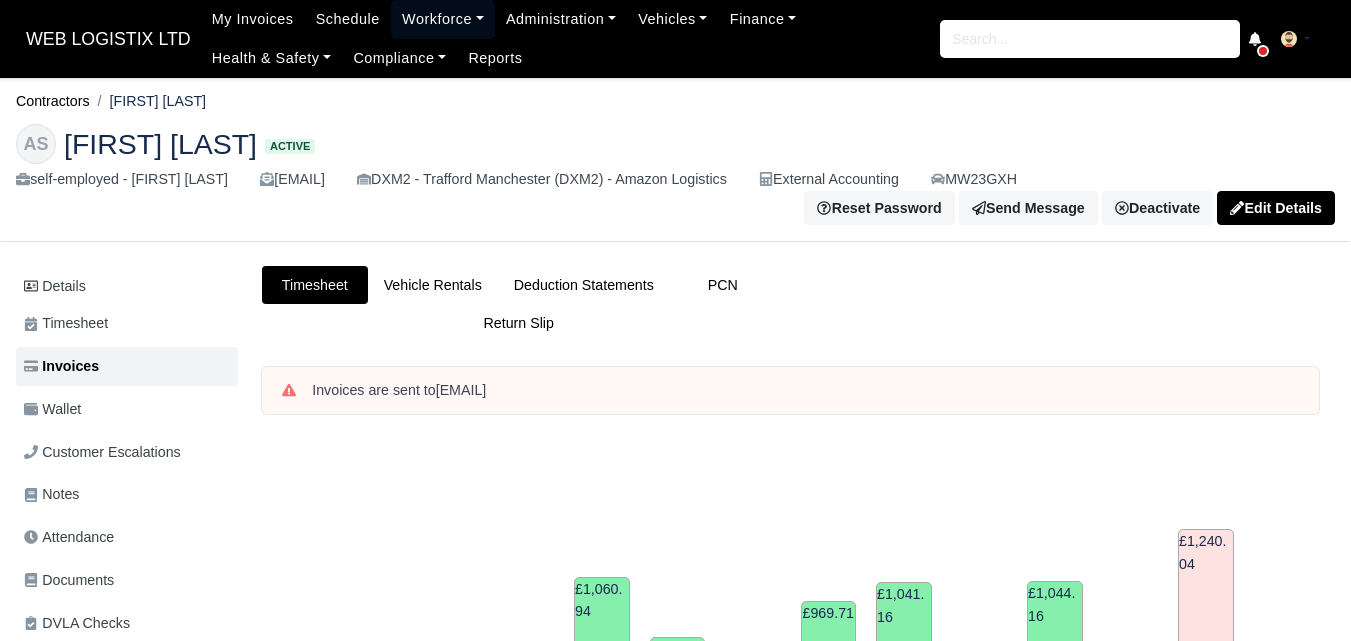 click on "Workforce" at bounding box center [443, 19] 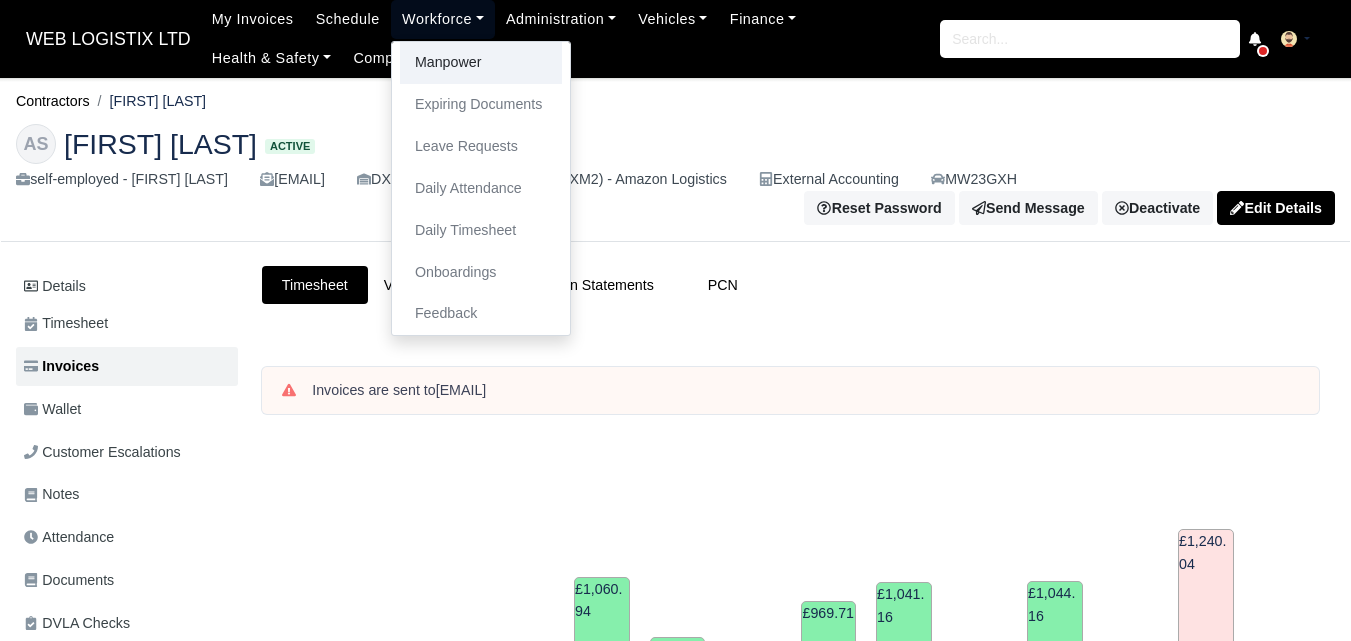 click on "Manpower" at bounding box center [481, 63] 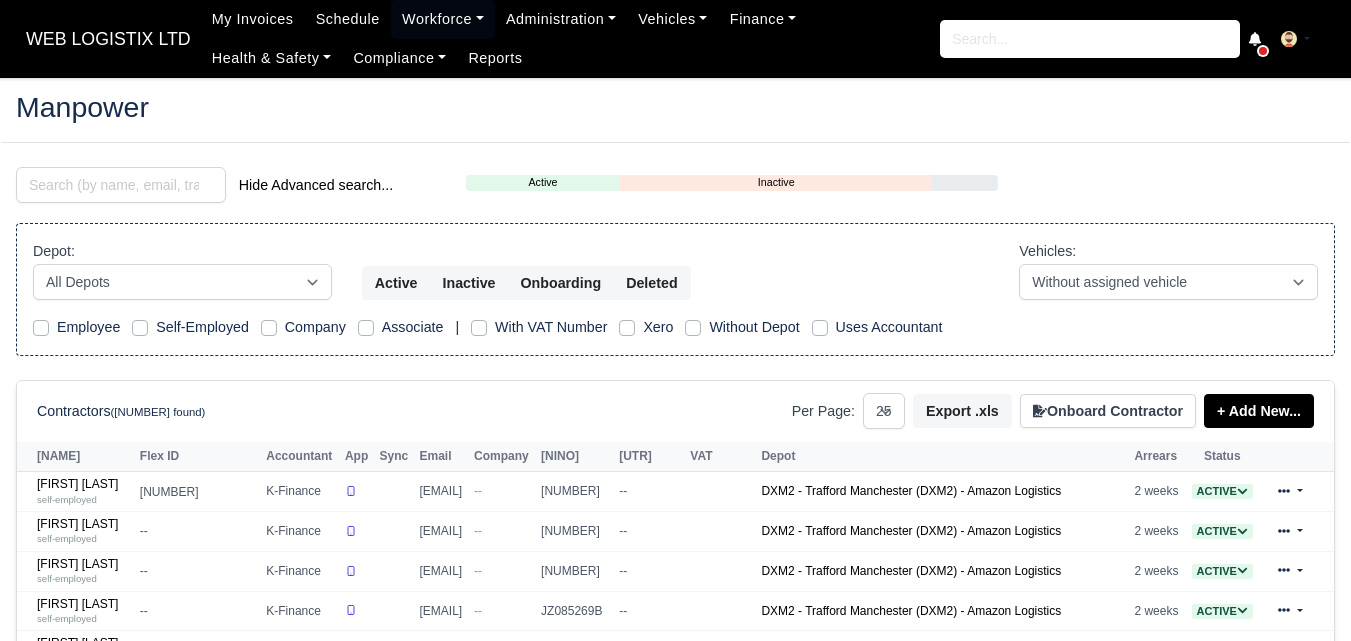 scroll, scrollTop: 0, scrollLeft: 0, axis: both 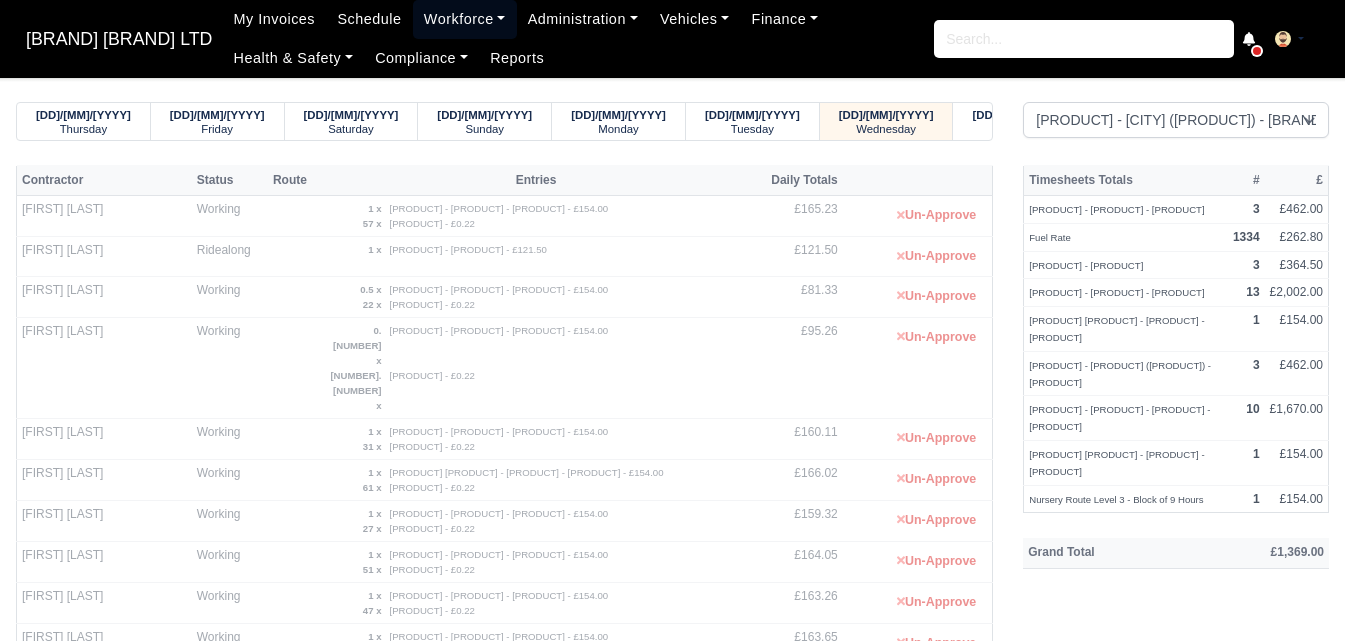 click on "Workforce" at bounding box center (465, 19) 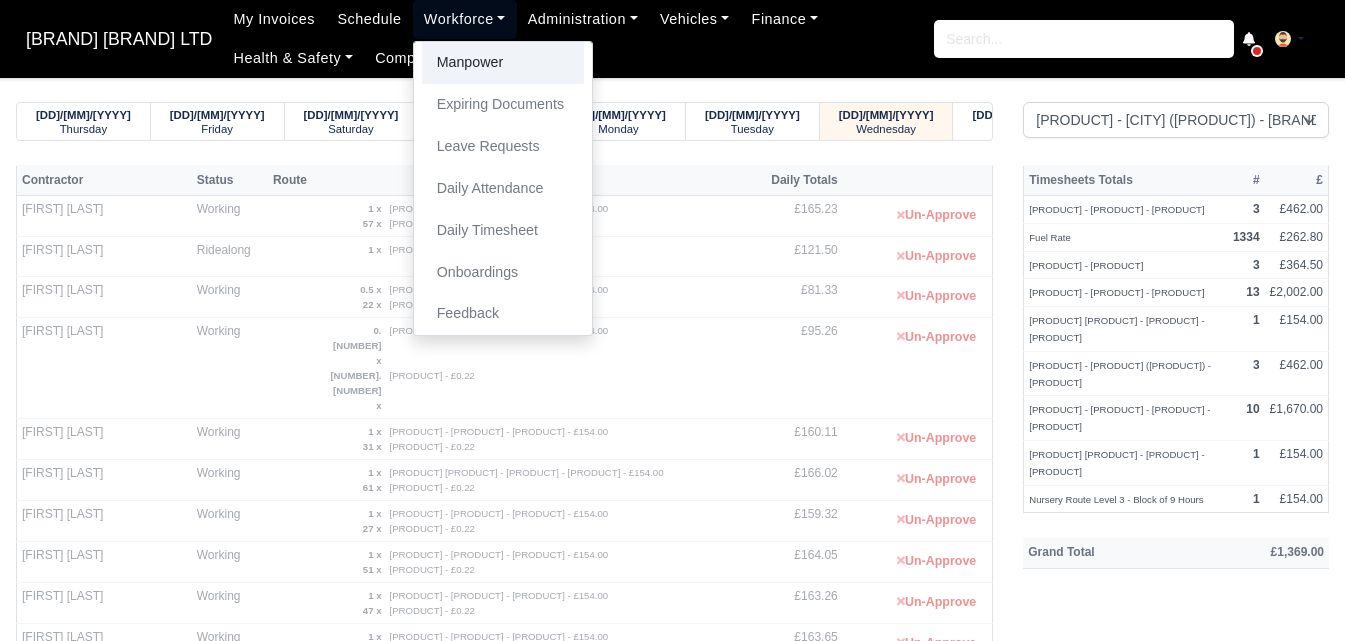 click on "Manpower" at bounding box center [503, 63] 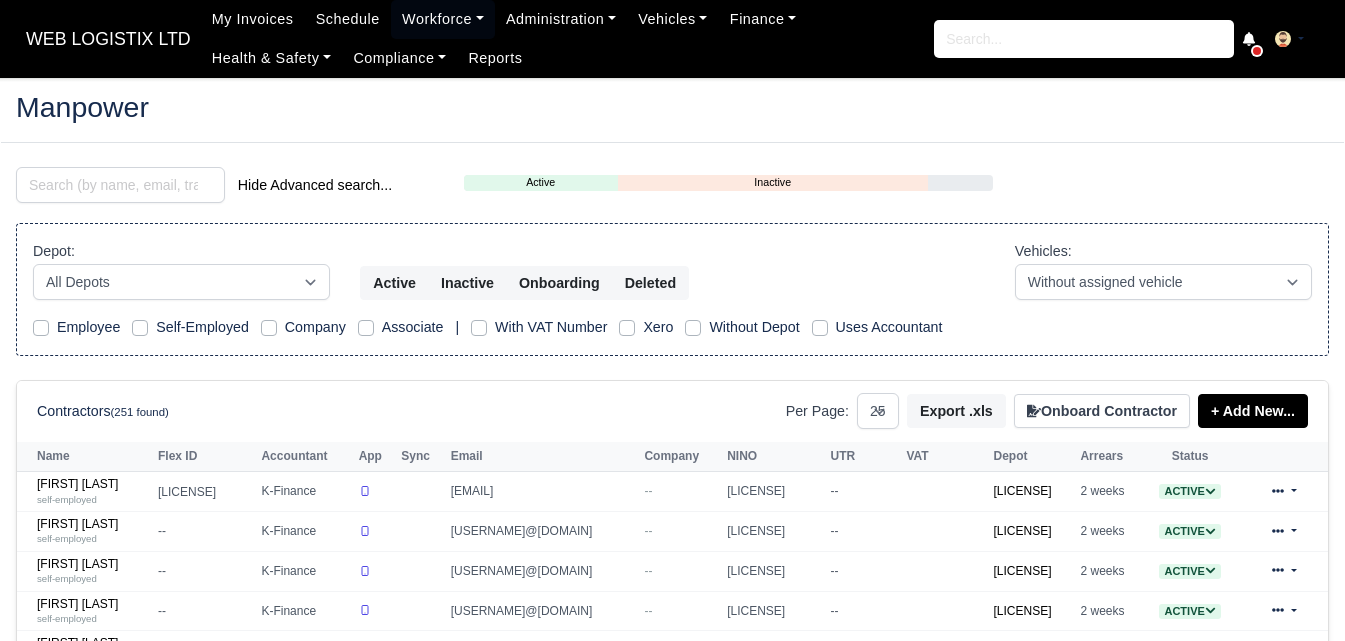 scroll, scrollTop: 0, scrollLeft: 0, axis: both 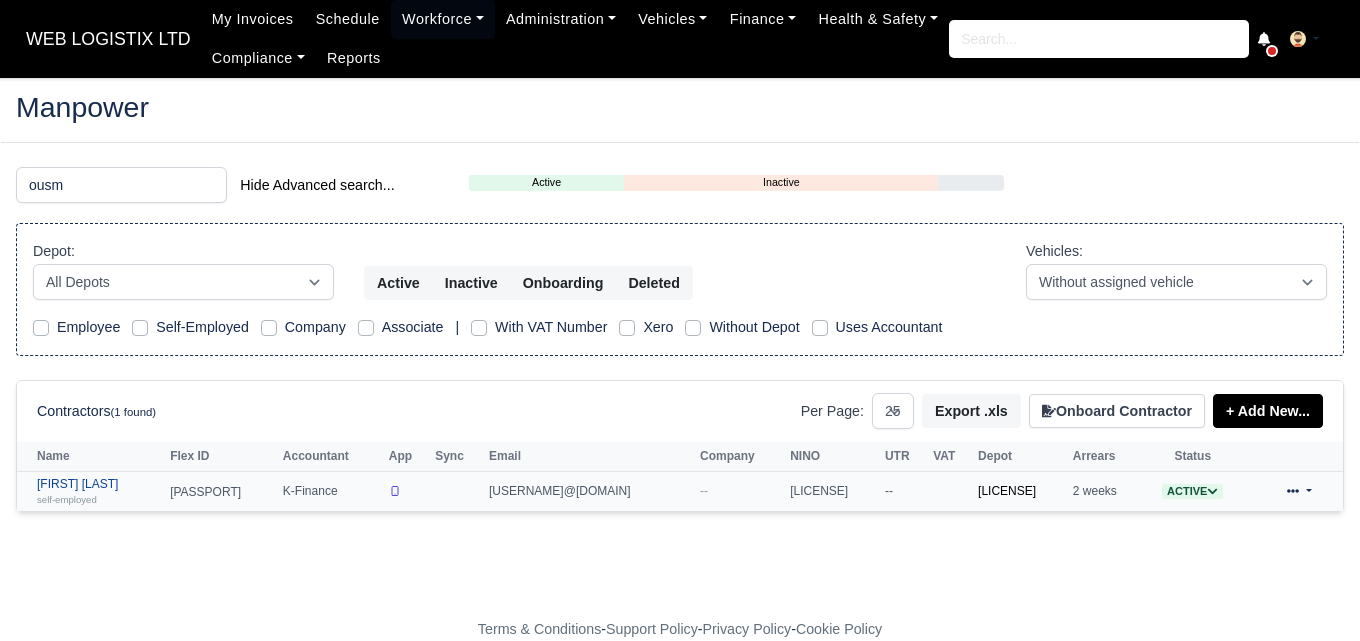 type on "ousm" 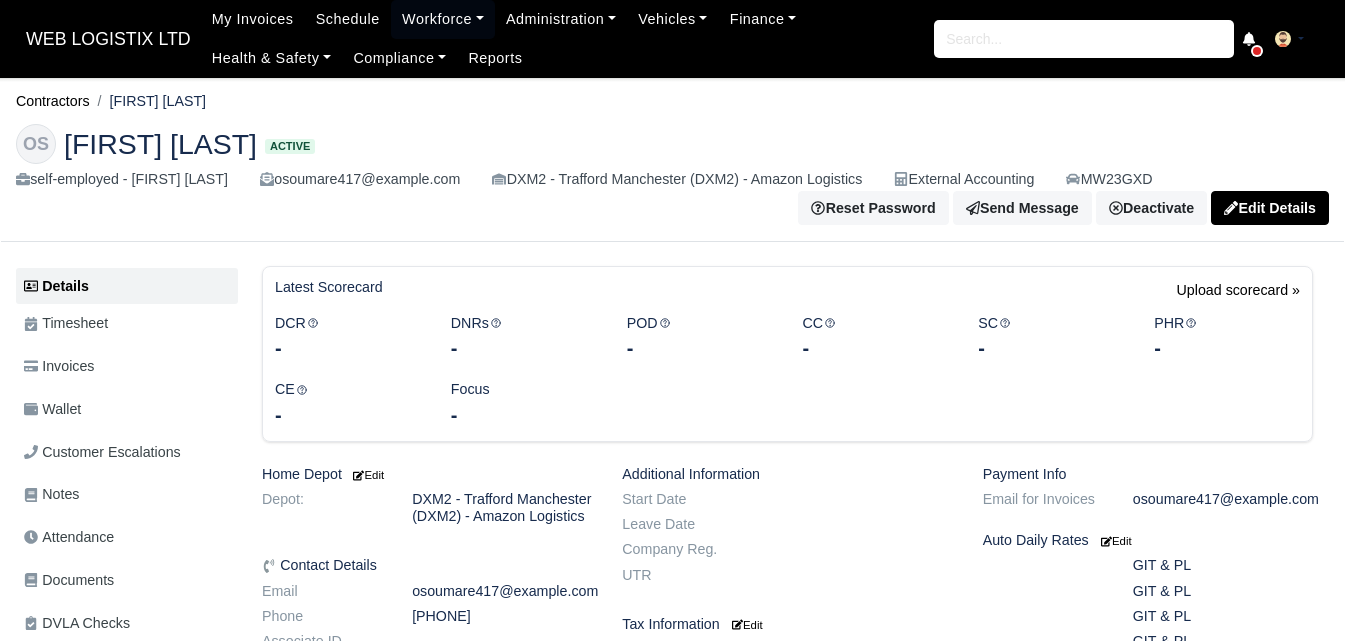 scroll, scrollTop: 0, scrollLeft: 0, axis: both 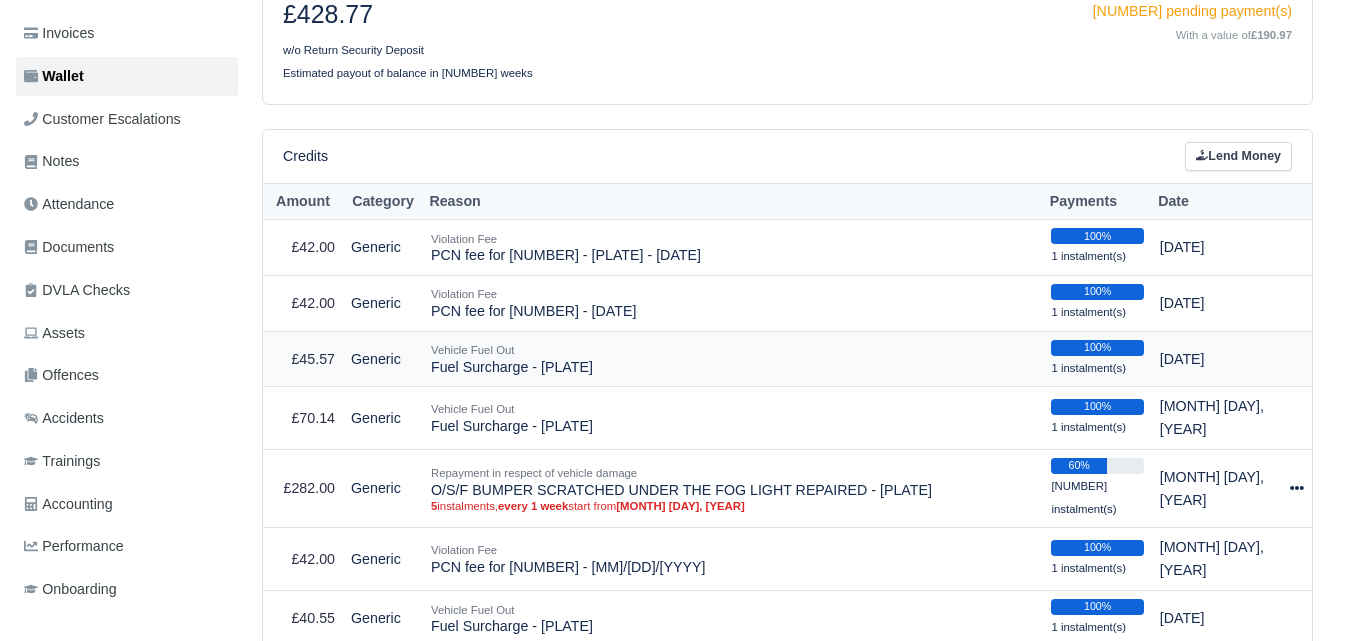 drag, startPoint x: 434, startPoint y: 431, endPoint x: 616, endPoint y: 431, distance: 182 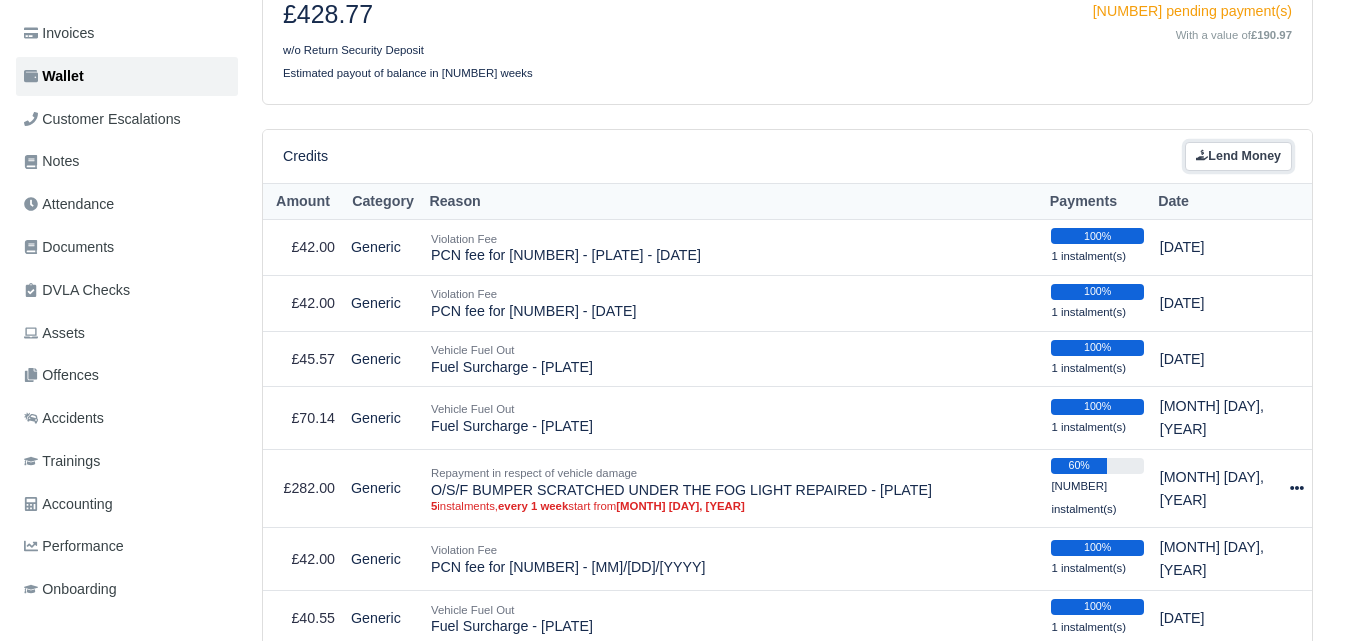 click on "Lend Money" at bounding box center (1238, 156) 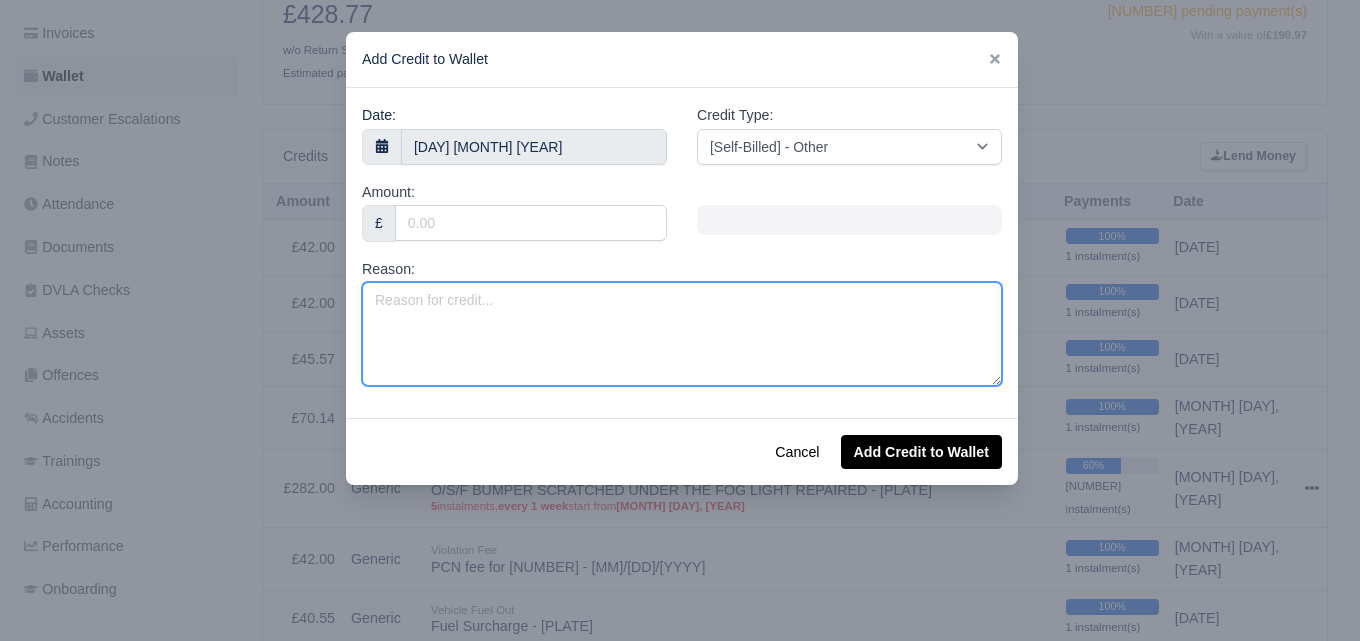 click on "Reason:" at bounding box center (682, 334) 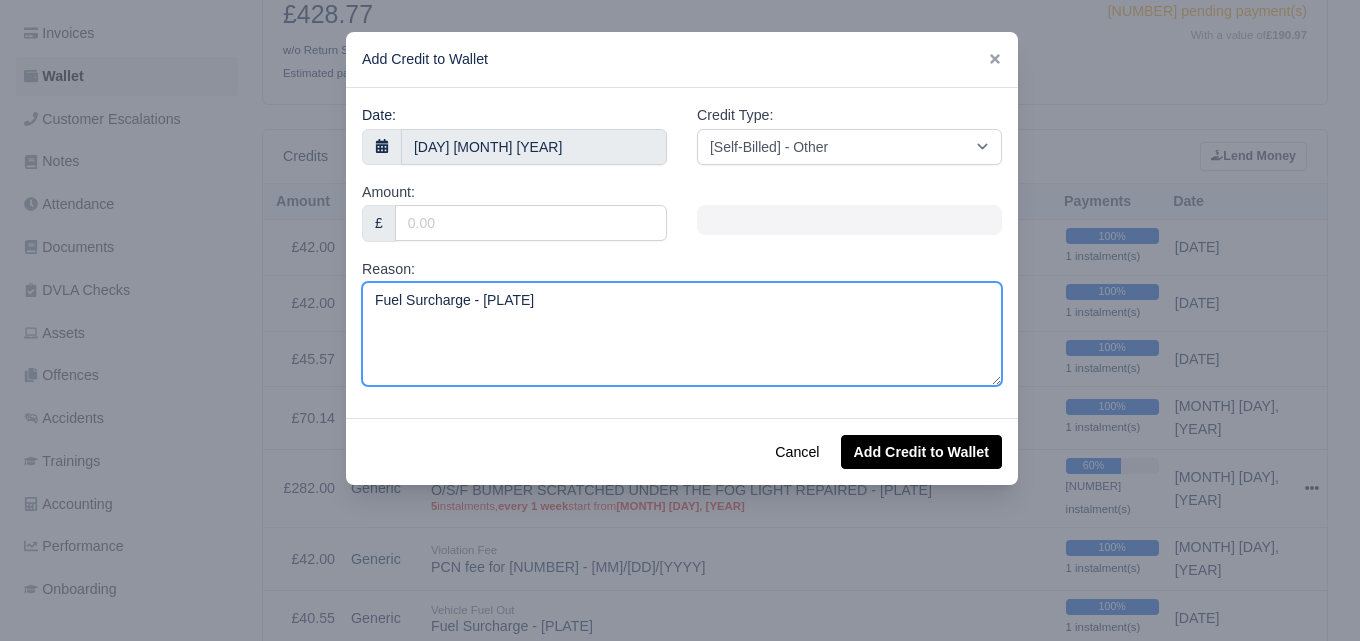 type on "Fuel Surcharge - [PLATE]" 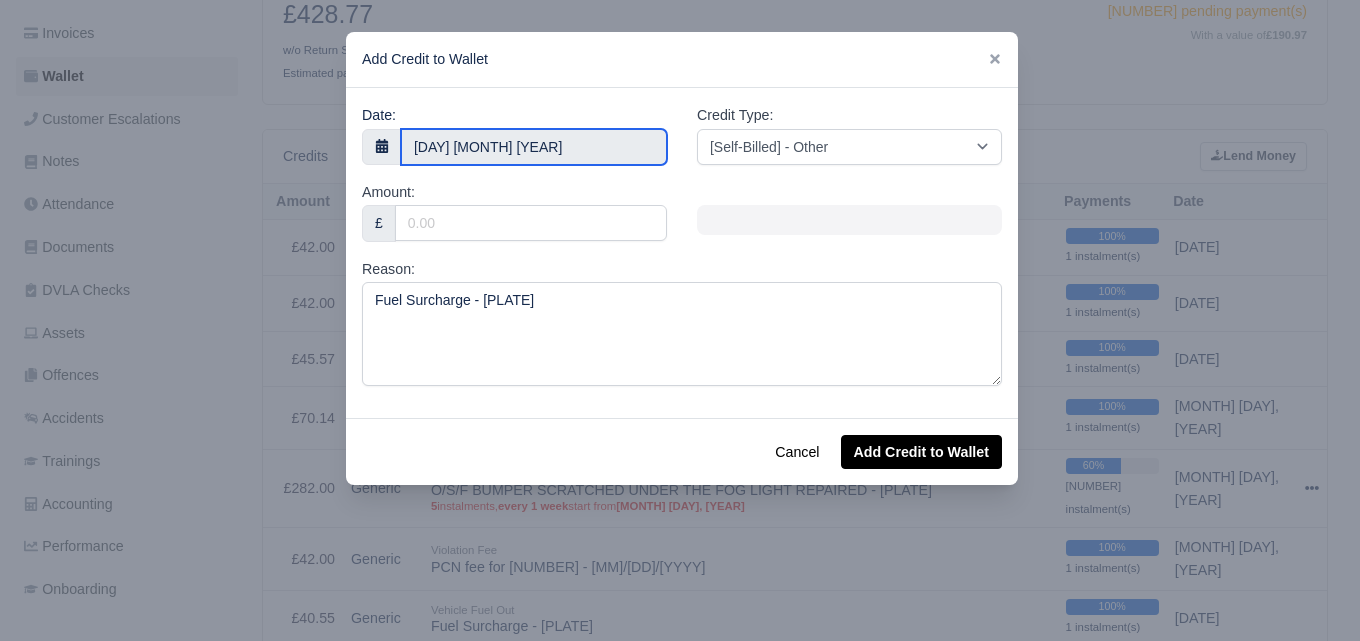 click on "WEB LOGISTIX LTD
My Invoices Schedule Workforce Manpower Expiring Documents Leave Requests Daily Attendance Daily Timesheet Onboardings Feedback Administration Depots Operating Centres Management Schedule Tasks Tasks Metrics Vehicles Fleet Schedule Rental Agreements Today's Inspections Forms Customers Offences Incidents Service Entries Renewal Dates Vehicle Groups Fleet Insurance B2B Contractors Finance Invoices Disputes Payment Types Service Types Assets Credit Instalments Bulk Payment Custom Invoices Health & Safety Vehicle Inspections Support Portal Incidents Compliance Compliance Dashboard E-Sign Documents Communication Center Trainings Reports
×" at bounding box center [680, -13] 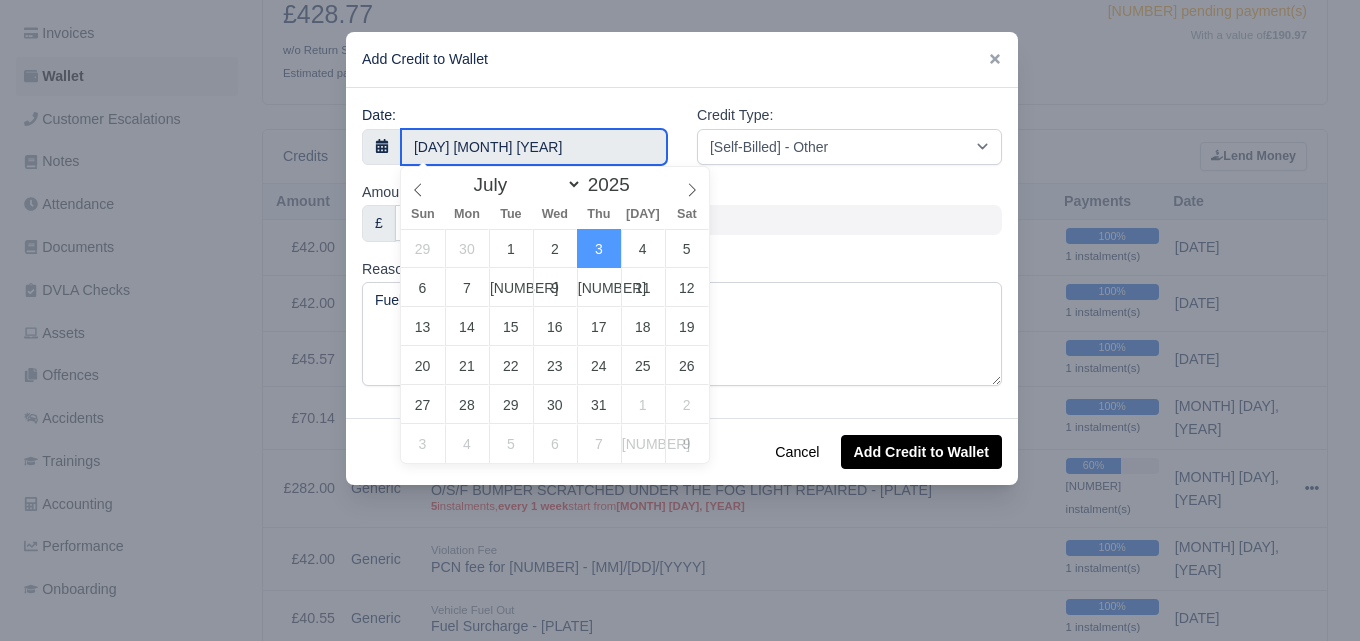 click on "3 July 2025" at bounding box center (534, 147) 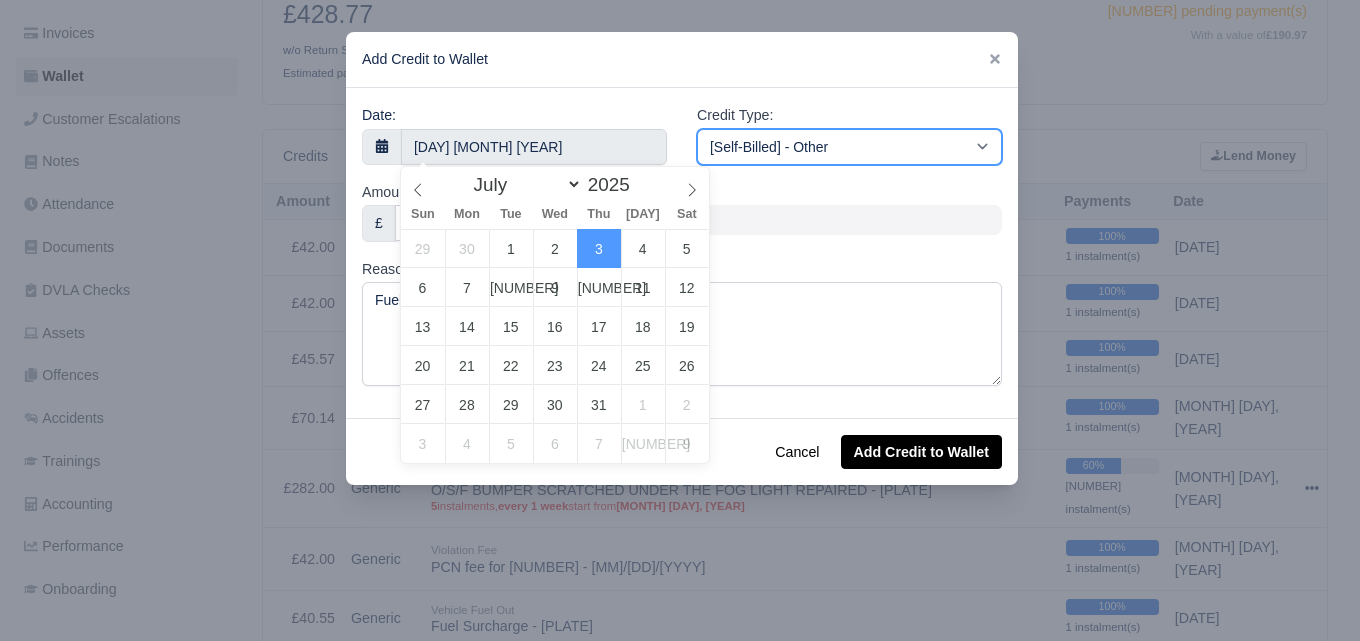 click on "[Self-Billed] - Other
[Self-Billed] - Negative Invoice
[Self-Billed] - Keychain
[Self-Billed] - Background Check
[Self-Billed] - Fuel Advance Payment
[Self-Billed] - Prepayment for Upcoming Work
[Rental] - Other
[Rental] - Vehicle Wash
[Rental] - Repayment in respect of vehicle damage
[Rental] - Vehicle Recovery Charge
[Rental] - Vehicle Pound Recovery
[Rental] - Vehicle Key Replacement
[Rental] - Vehicle Fuel Out
[Rental] - Van Fuel out/Adblue/Keychain/Van Wash/Sticker
[Rental] - Security Deposit to a maximum of £500
[Rental] - Advance payment in respect of rental vehicle deposit
[Rental] - Vehicle Violation
[Rental] - Violation Fee" at bounding box center [849, 147] 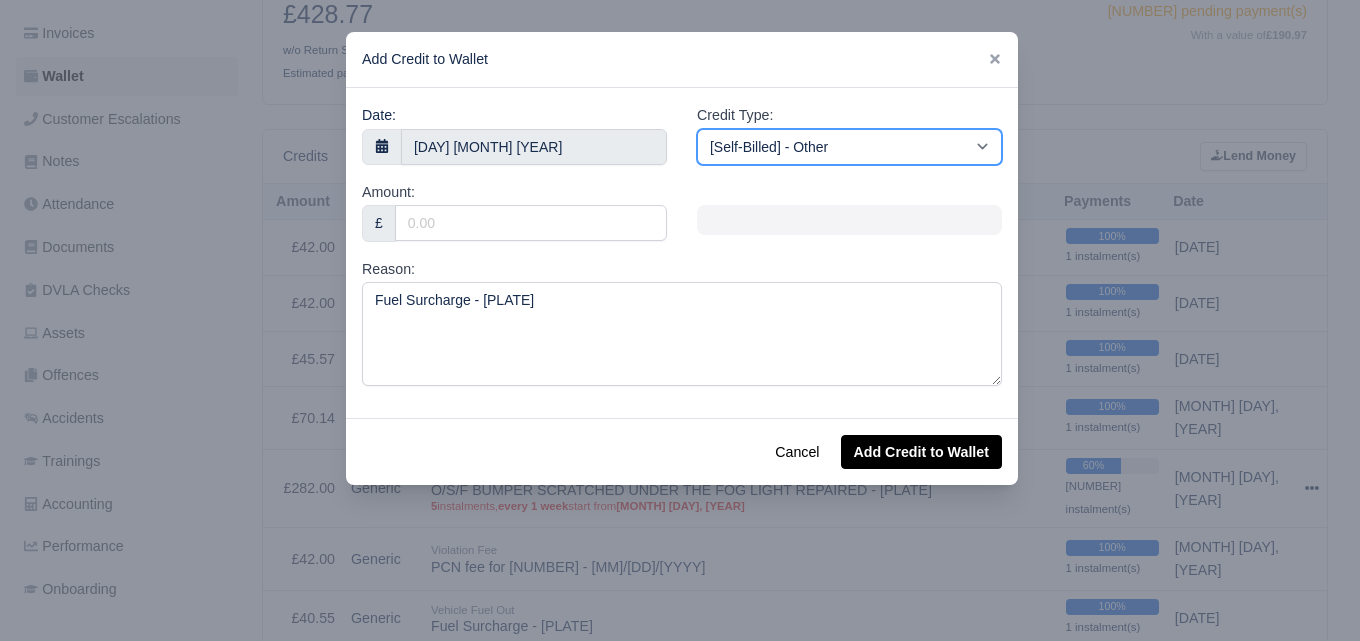 select on "van_fuel_out" 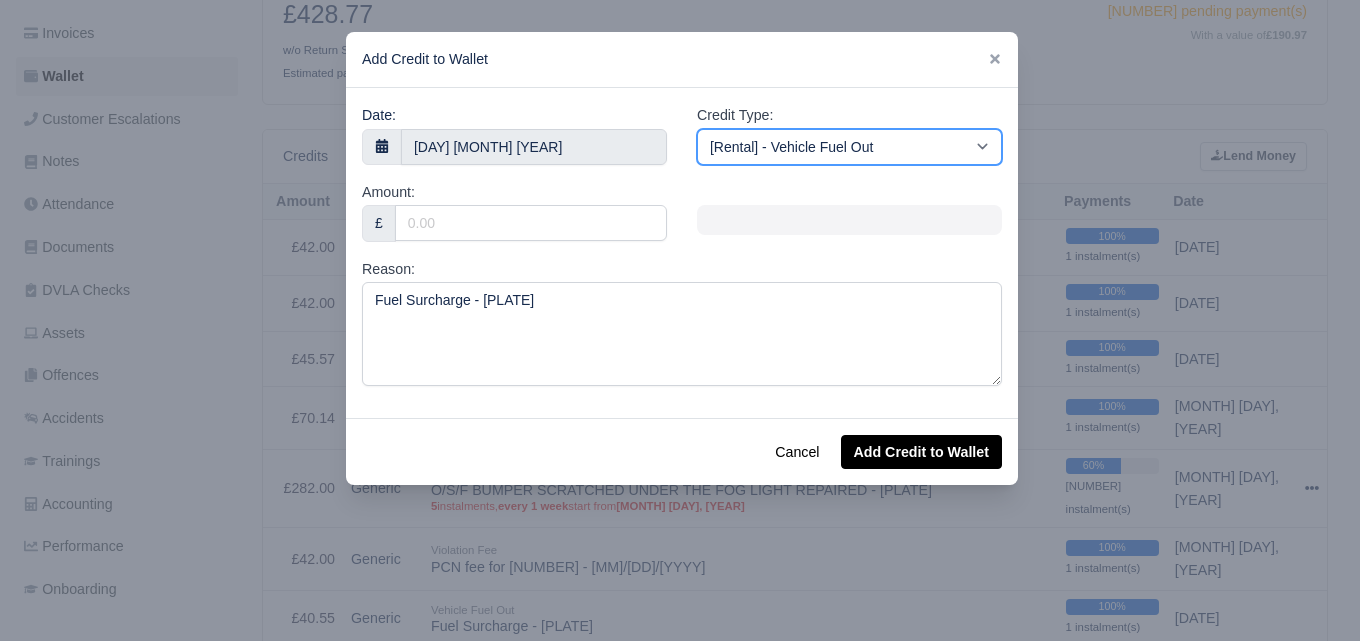 click on "[Self-Billed] - Other
[Self-Billed] - Negative Invoice
[Self-Billed] - Keychain
[Self-Billed] - Background Check
[Self-Billed] - Fuel Advance Payment
[Self-Billed] - Prepayment for Upcoming Work
[Rental] - Other
[Rental] - Vehicle Wash
[Rental] - Repayment in respect of vehicle damage
[Rental] - Vehicle Recovery Charge
[Rental] - Vehicle Pound Recovery
[Rental] - Vehicle Key Replacement
[Rental] - Vehicle Fuel Out
[Rental] - Van Fuel out/Adblue/Keychain/Van Wash/Sticker
[Rental] - Security Deposit to a maximum of £500
[Rental] - Advance payment in respect of rental vehicle deposit
[Rental] - Vehicle Violation
[Rental] - Violation Fee" at bounding box center [849, 147] 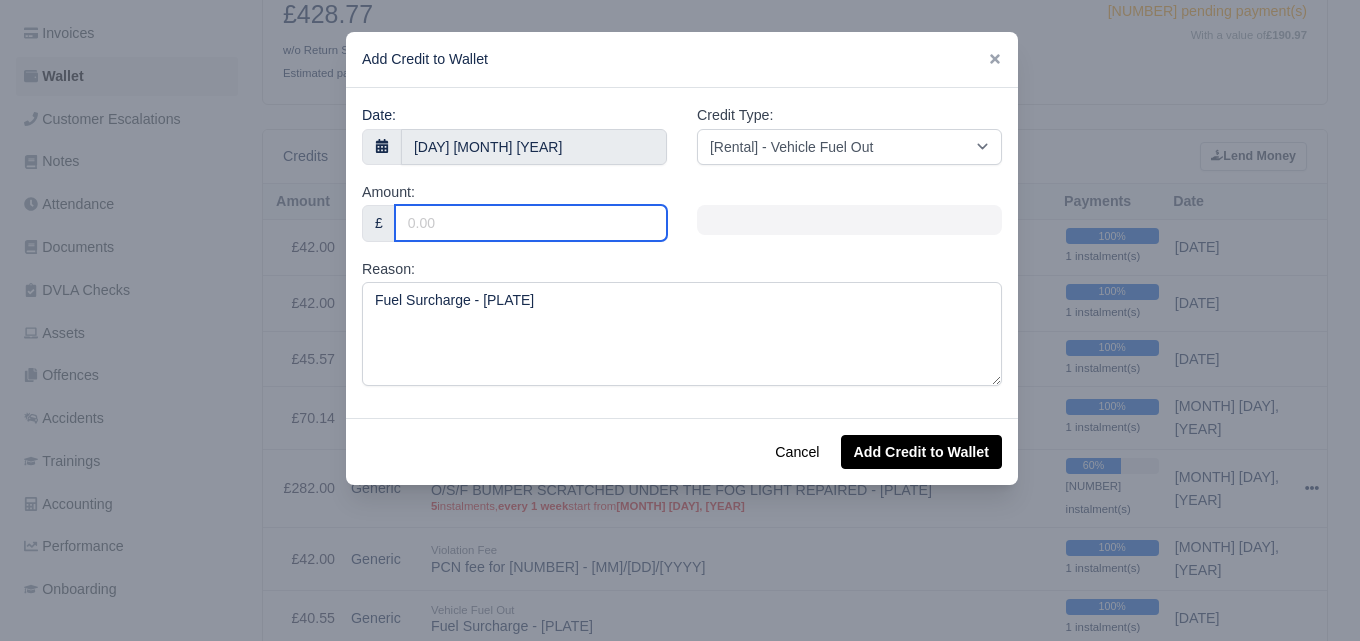 click on "Amount:" at bounding box center (531, 223) 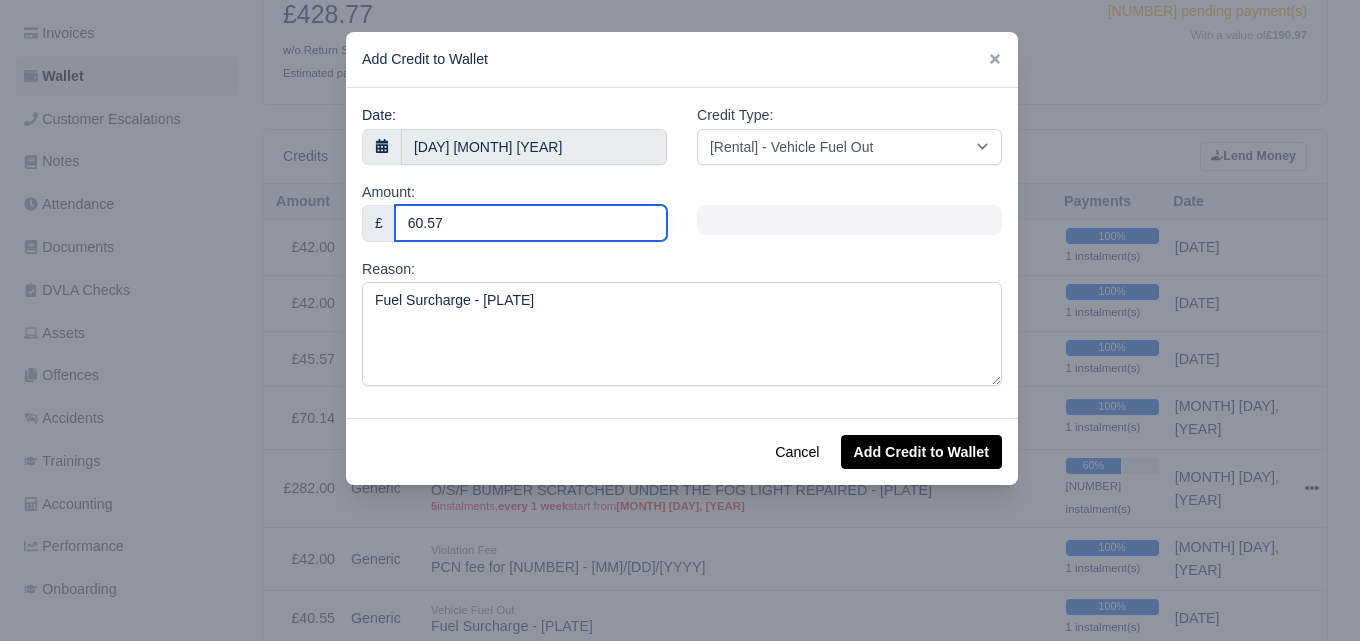 type on "60.57" 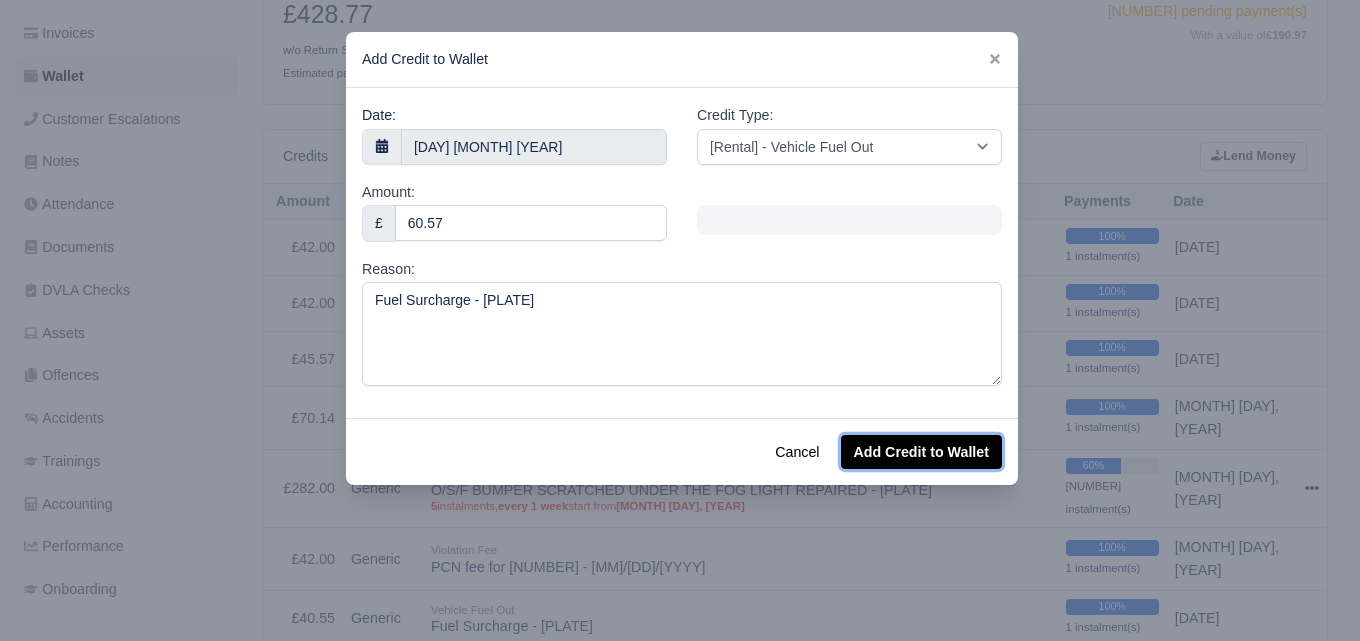 click on "Add Credit to Wallet" at bounding box center (921, 452) 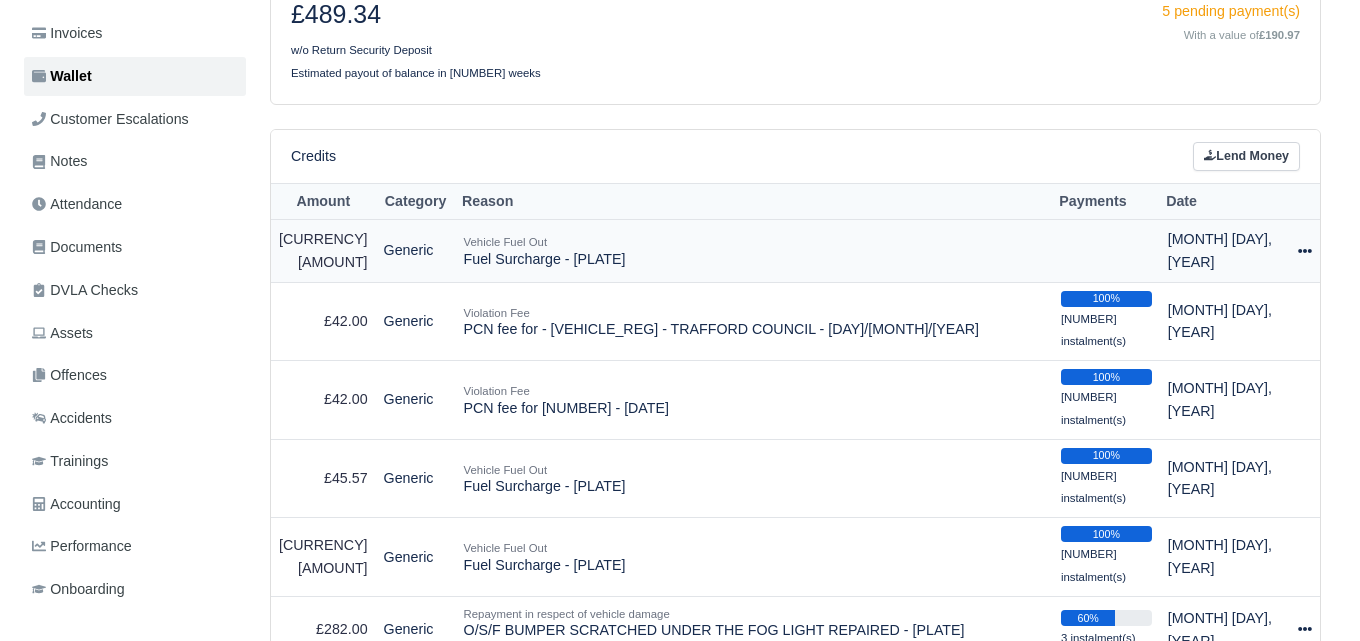 scroll, scrollTop: 333, scrollLeft: 0, axis: vertical 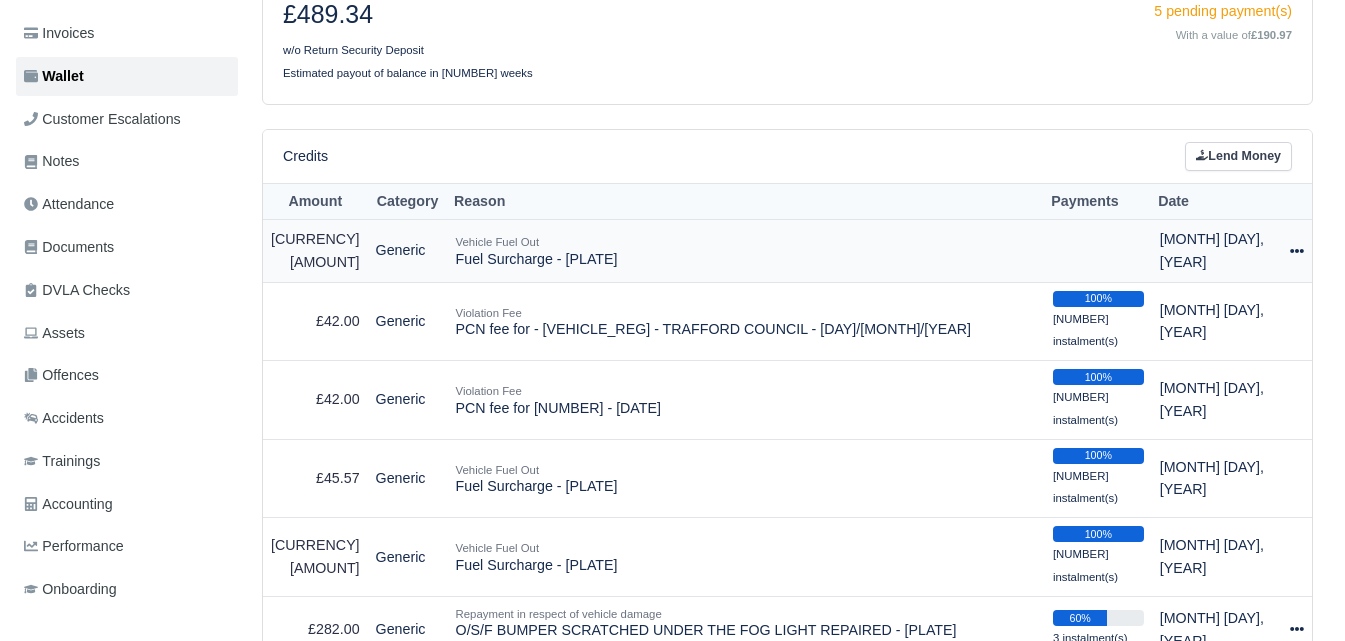 click at bounding box center [1297, 251] 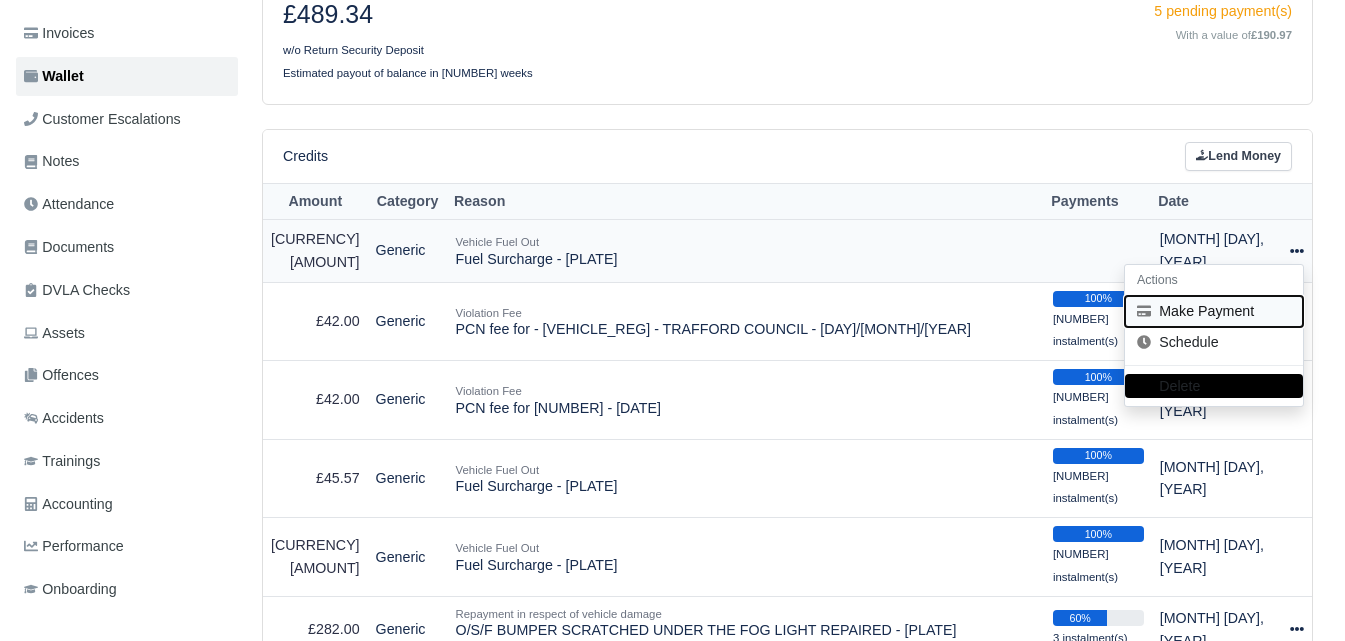 click on "Make Payment" at bounding box center (1214, 311) 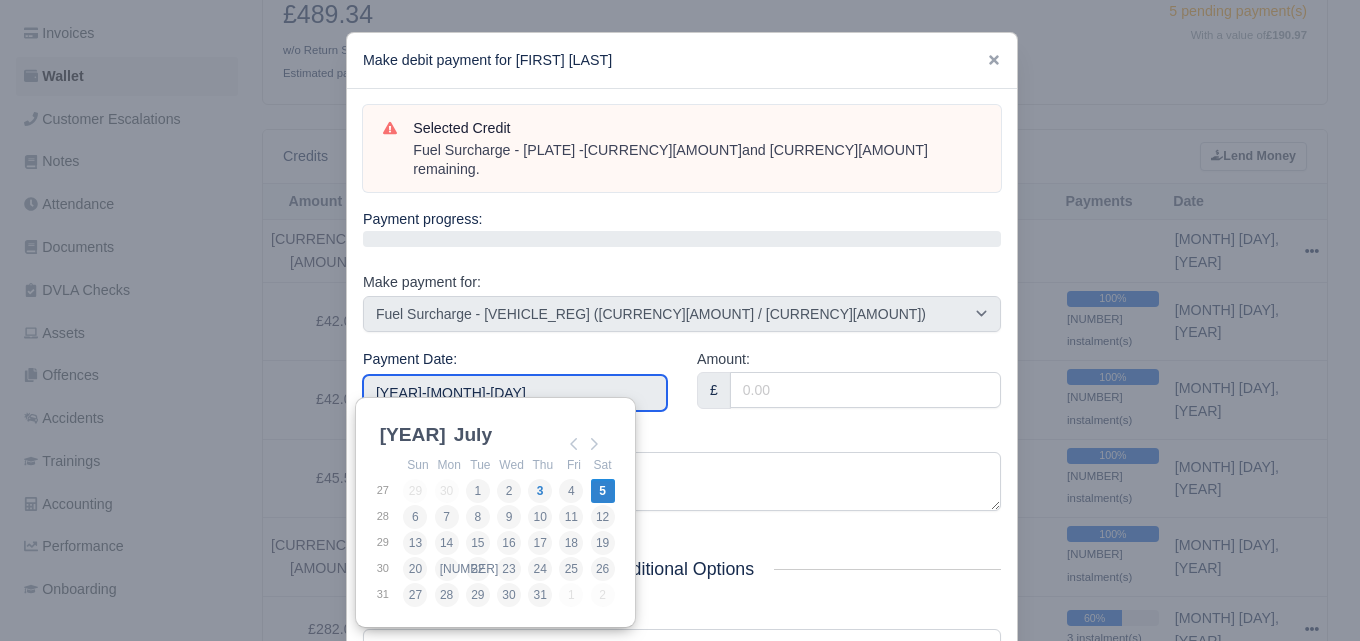 click on "2025-07-05" at bounding box center [515, 393] 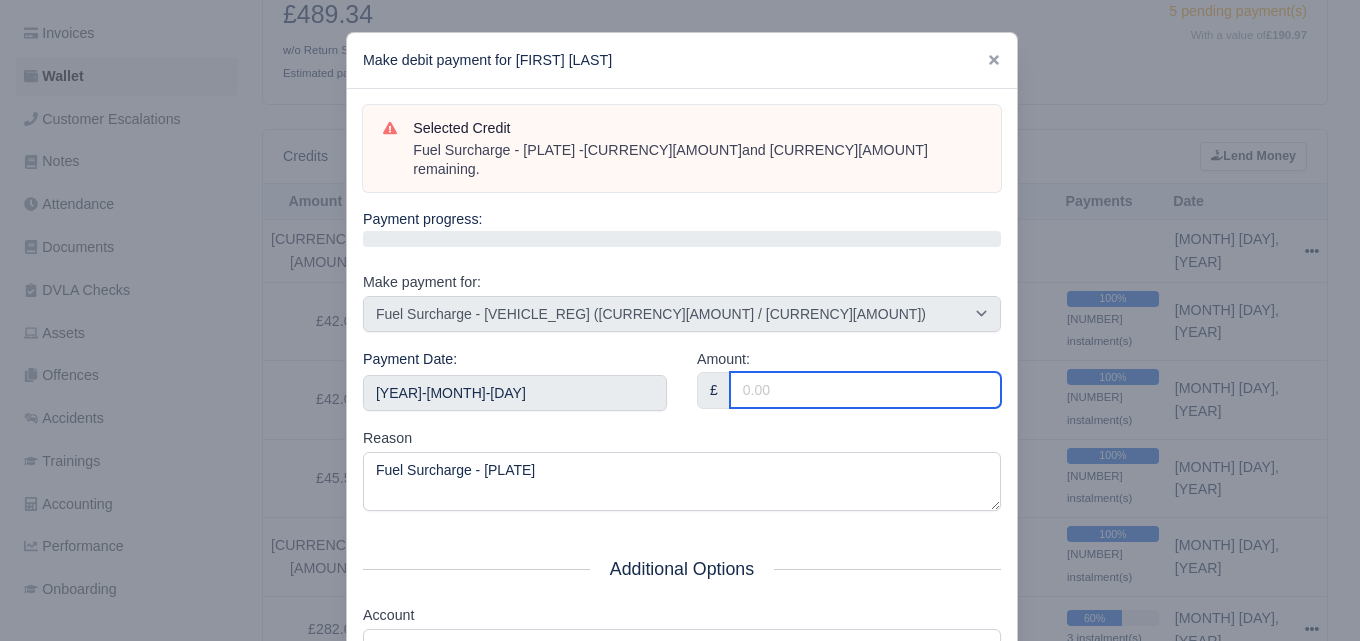 click on "Amount:" at bounding box center (865, 390) 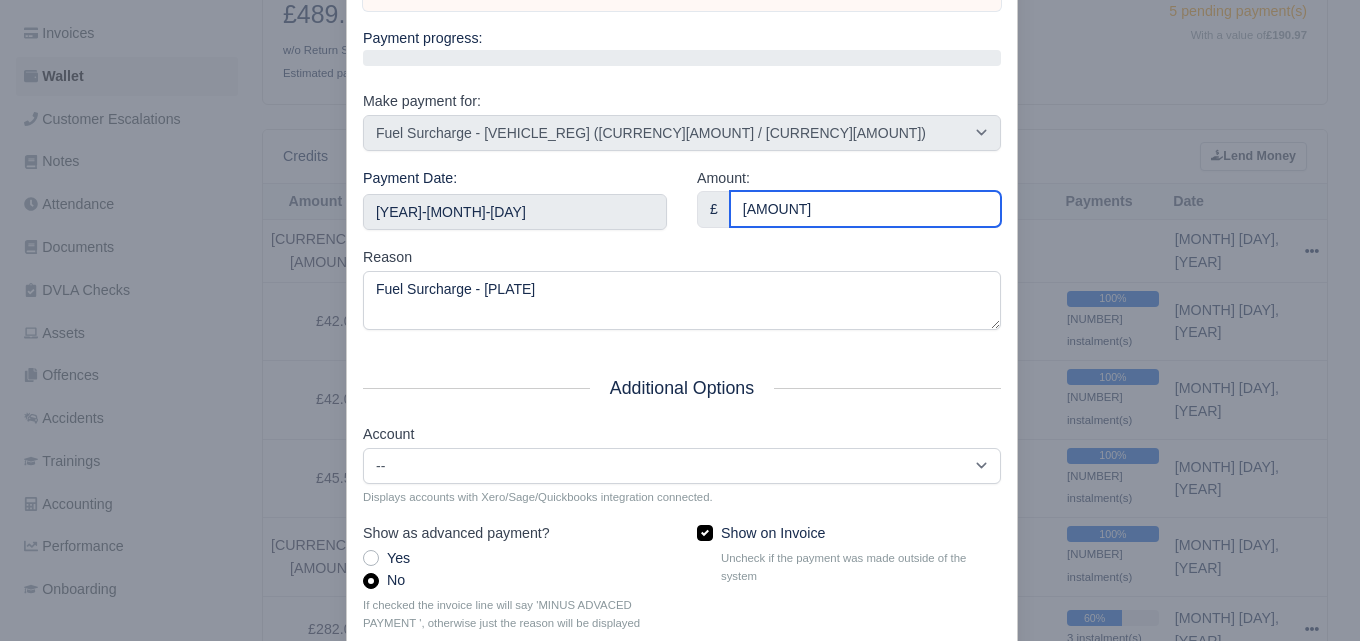scroll, scrollTop: 287, scrollLeft: 0, axis: vertical 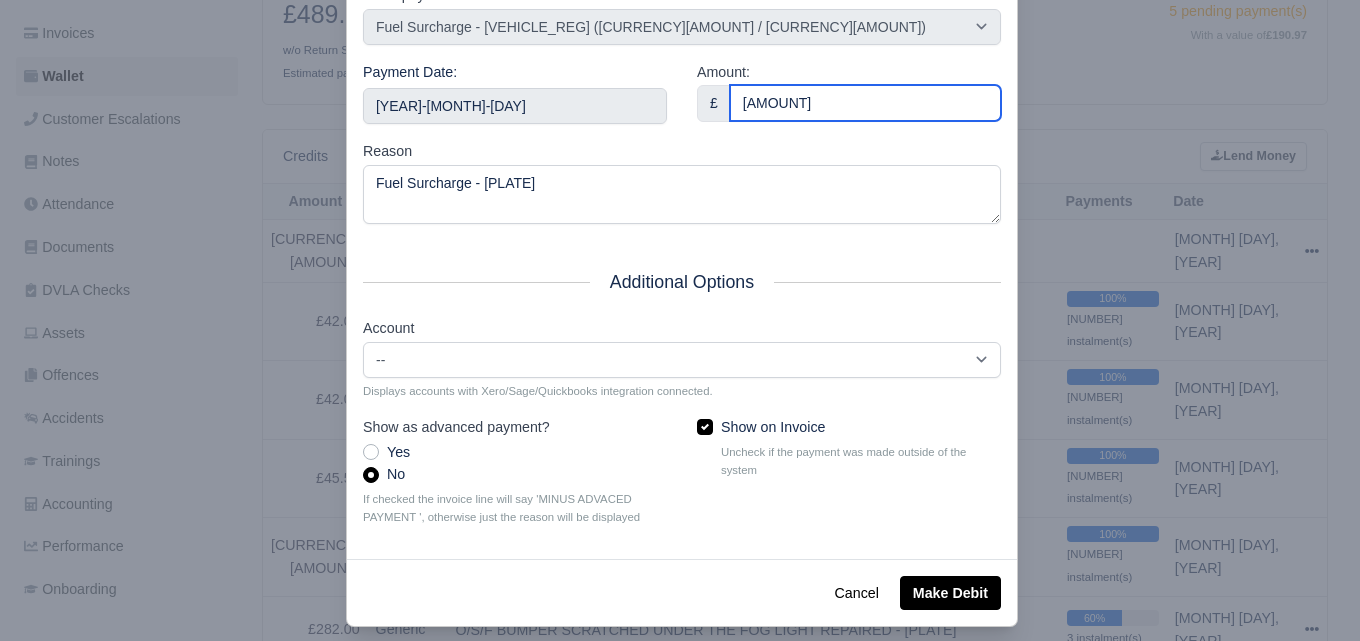 type on "60.57" 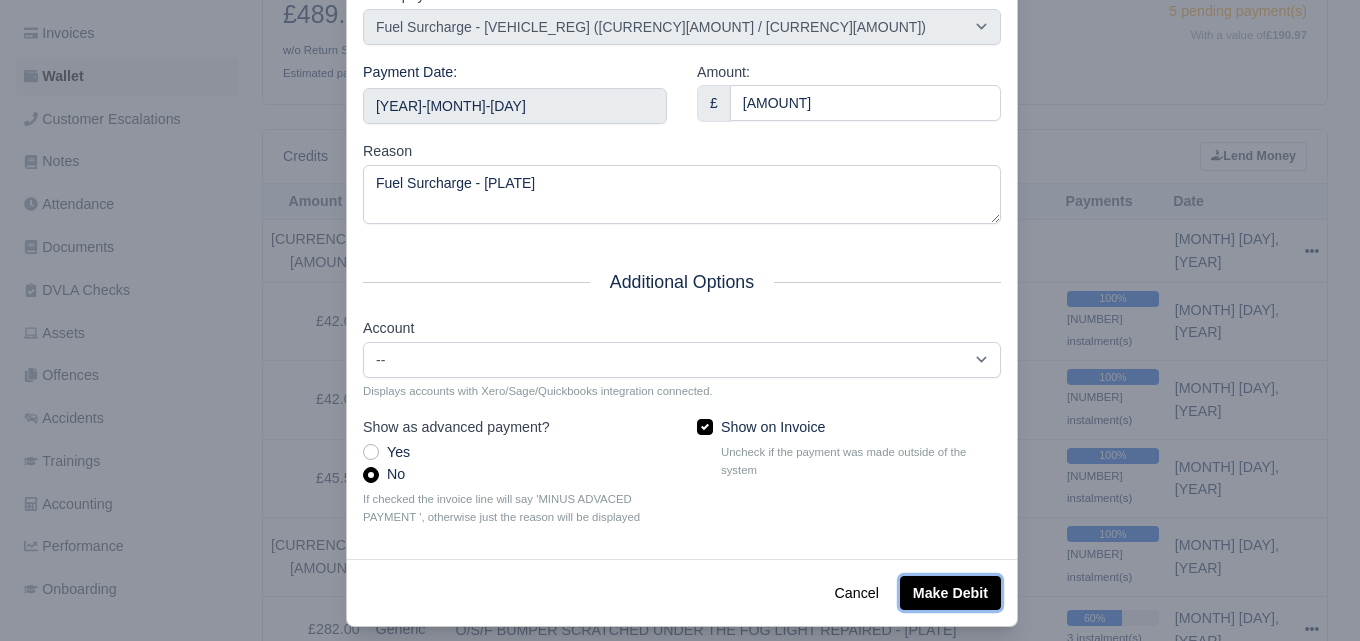 click on "Make Debit" at bounding box center (950, 593) 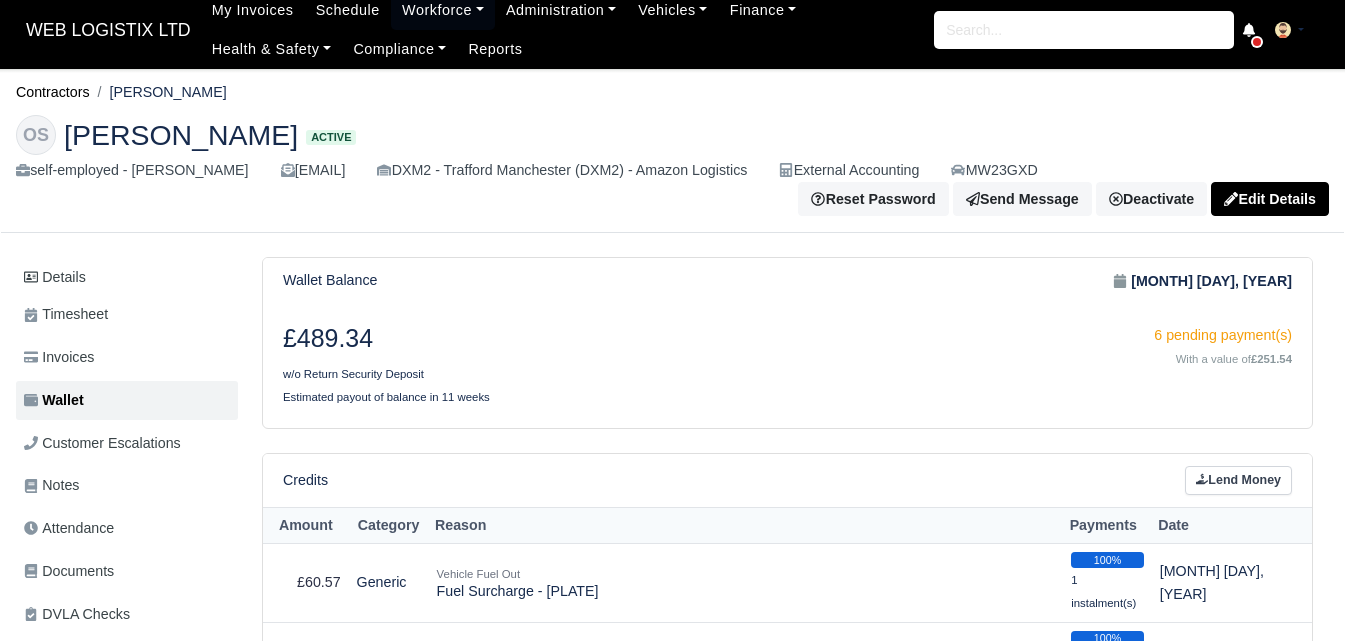 scroll, scrollTop: 0, scrollLeft: 0, axis: both 